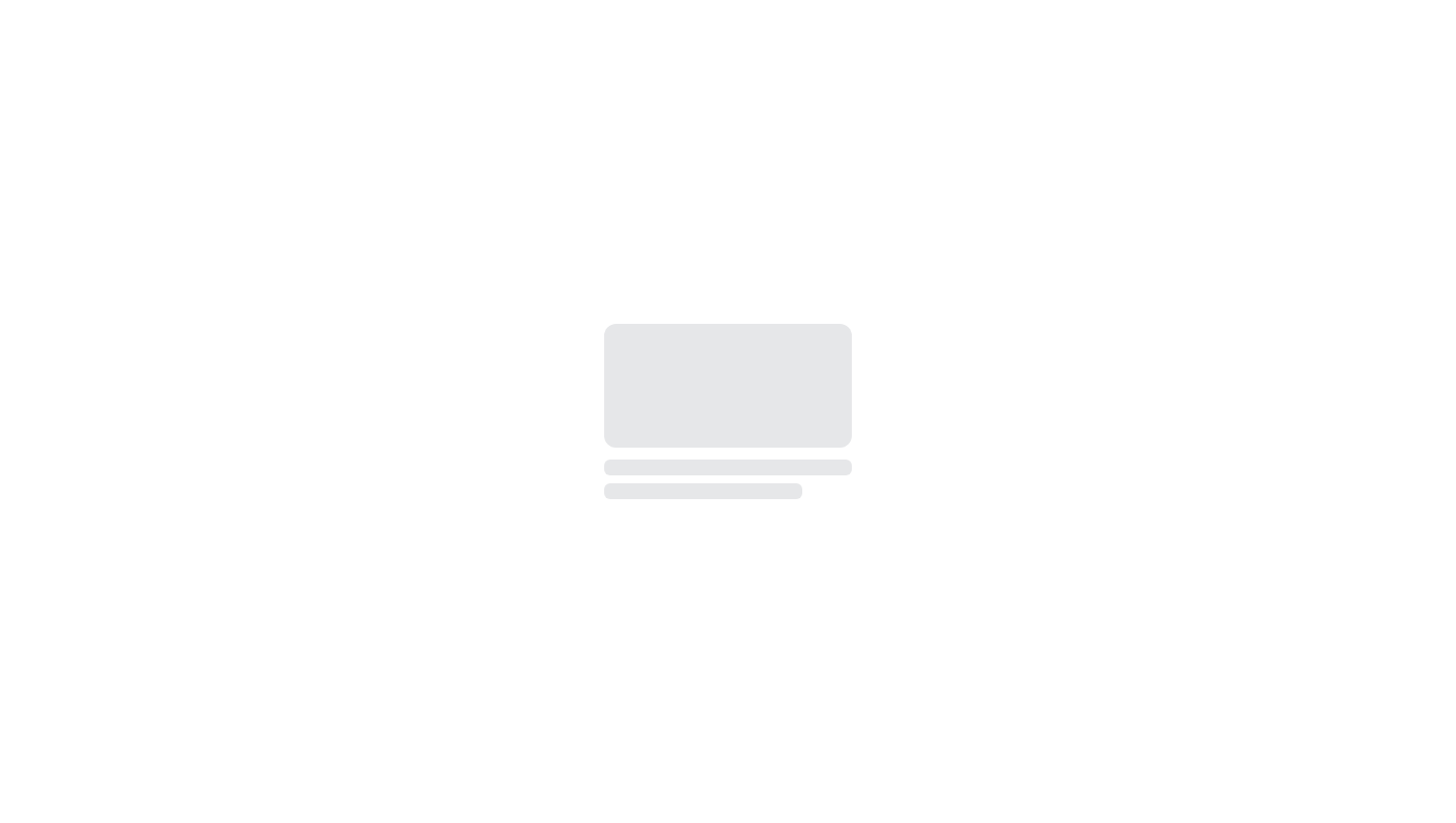 scroll, scrollTop: 0, scrollLeft: 0, axis: both 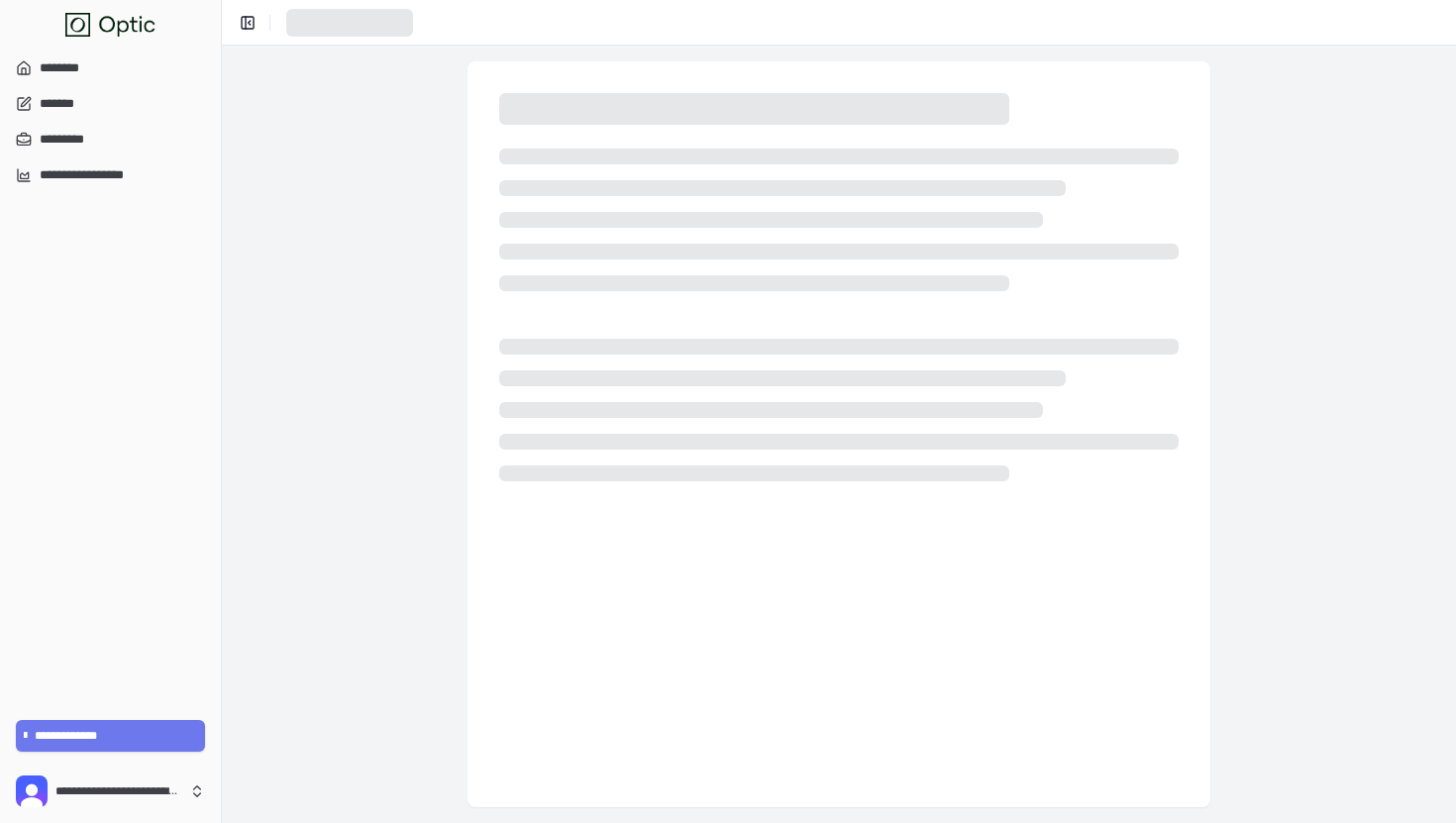 click on "**********" at bounding box center [839, 22] 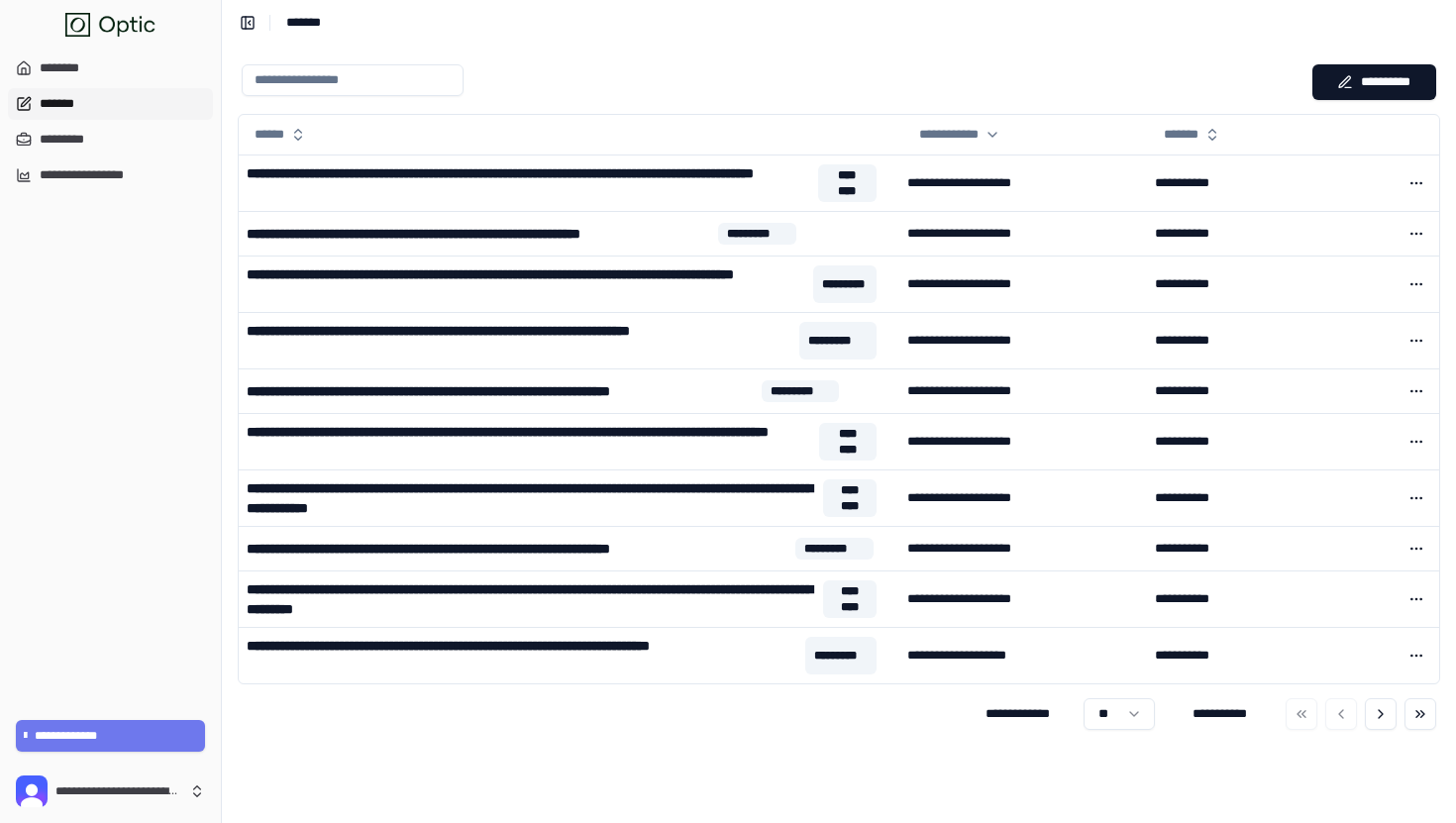 click on "**********" at bounding box center [110, 374] 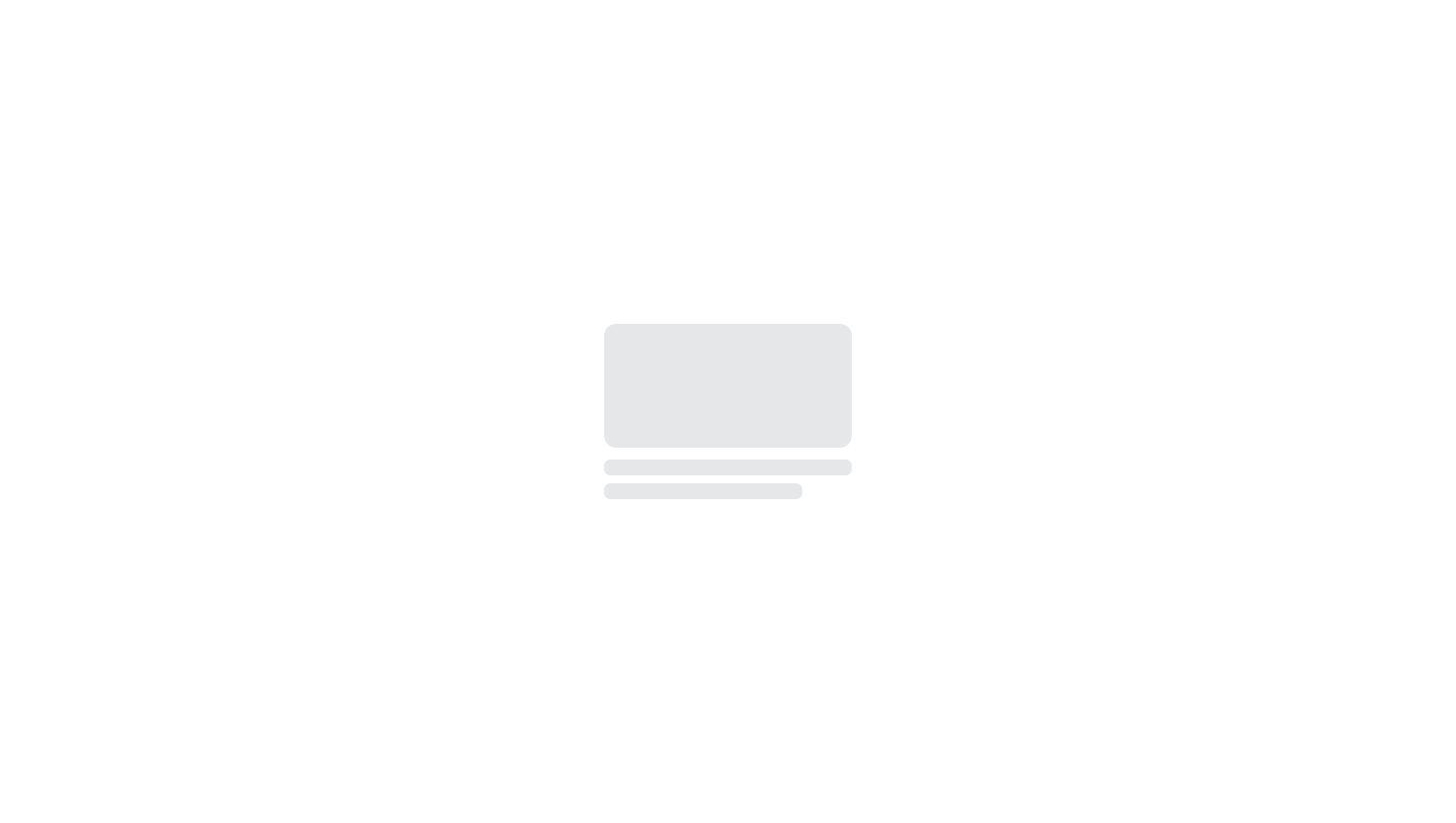 scroll, scrollTop: 0, scrollLeft: 0, axis: both 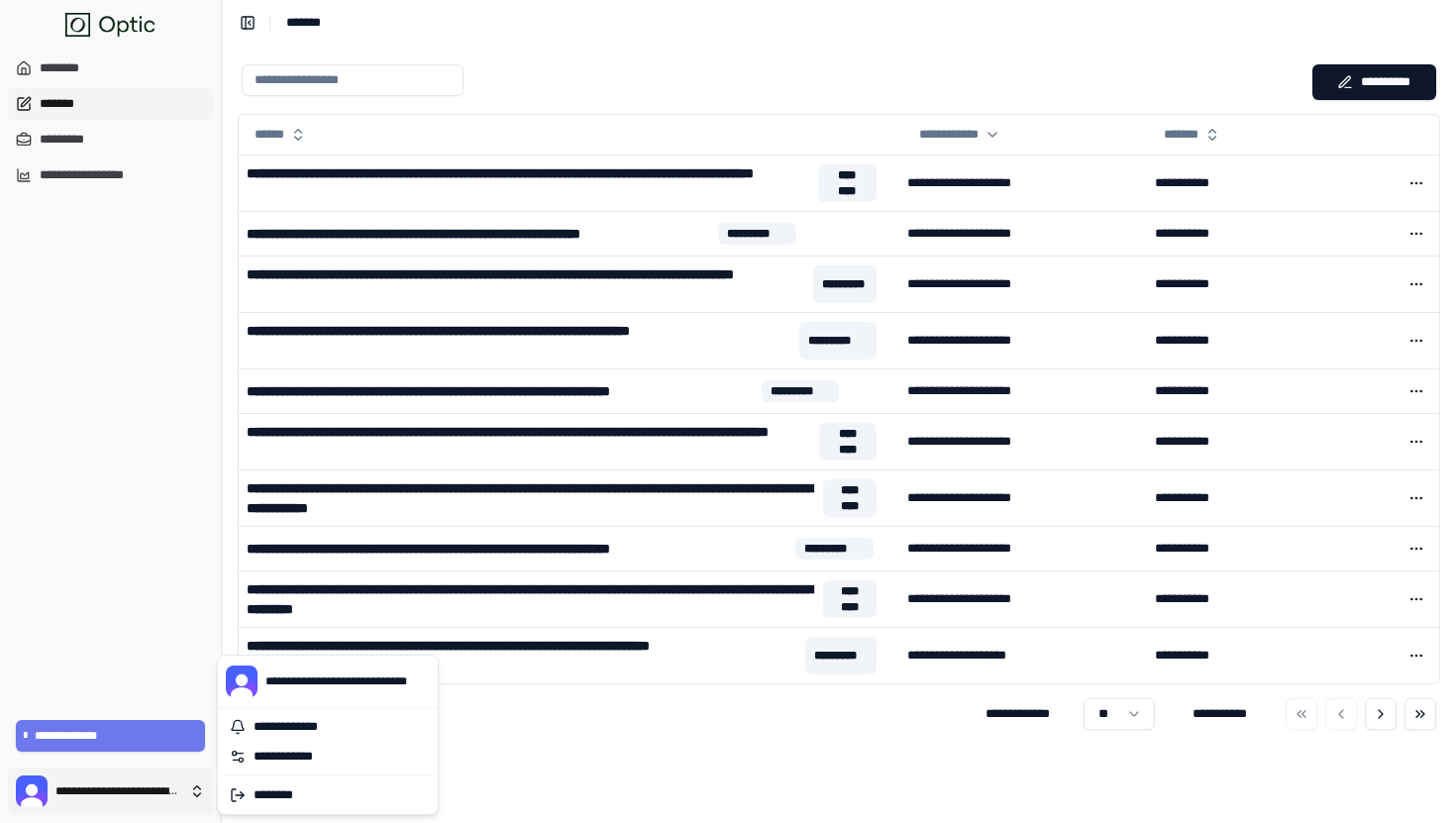 click on "**********" at bounding box center [728, 411] 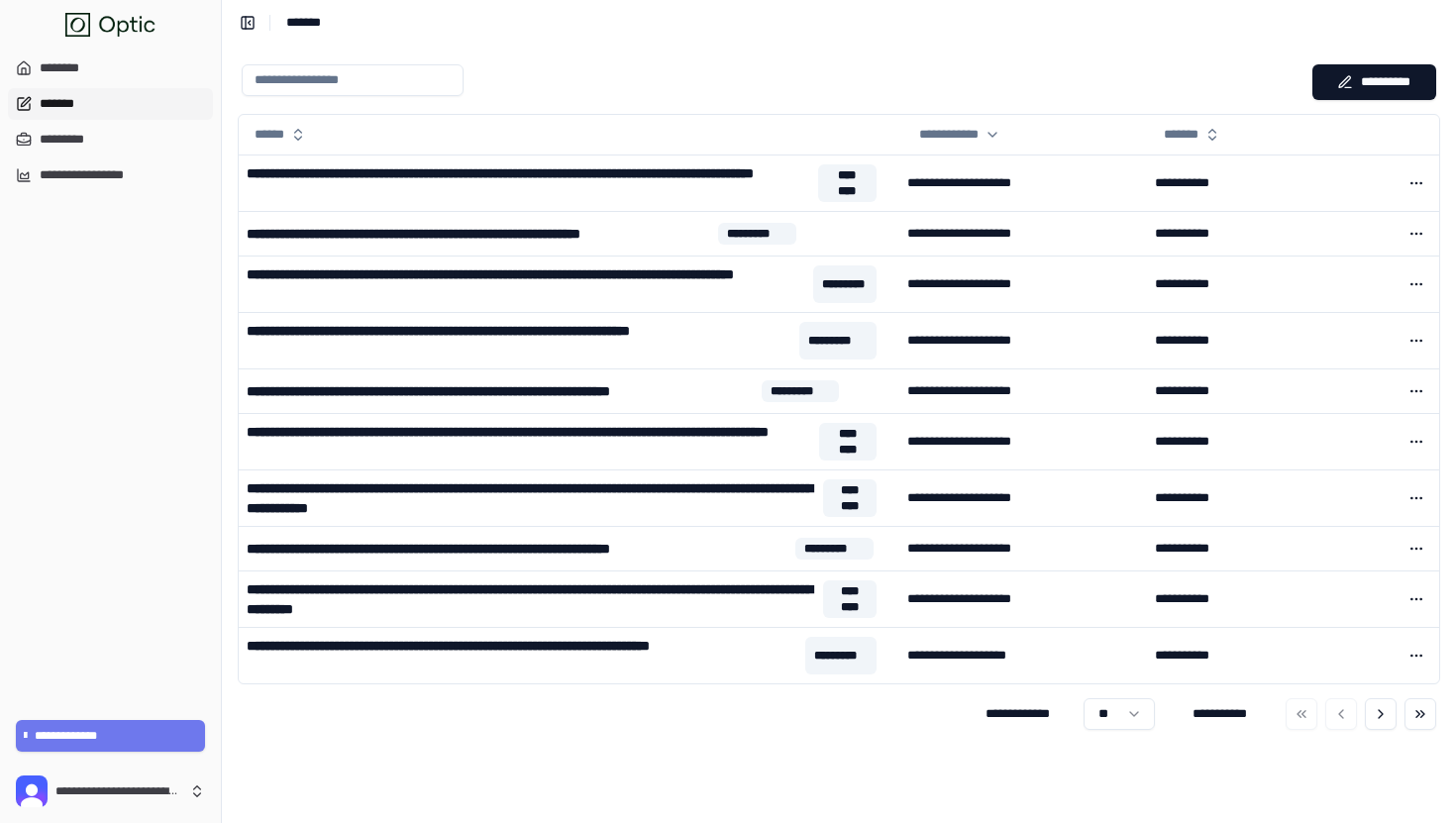 click at bounding box center [773, 80] 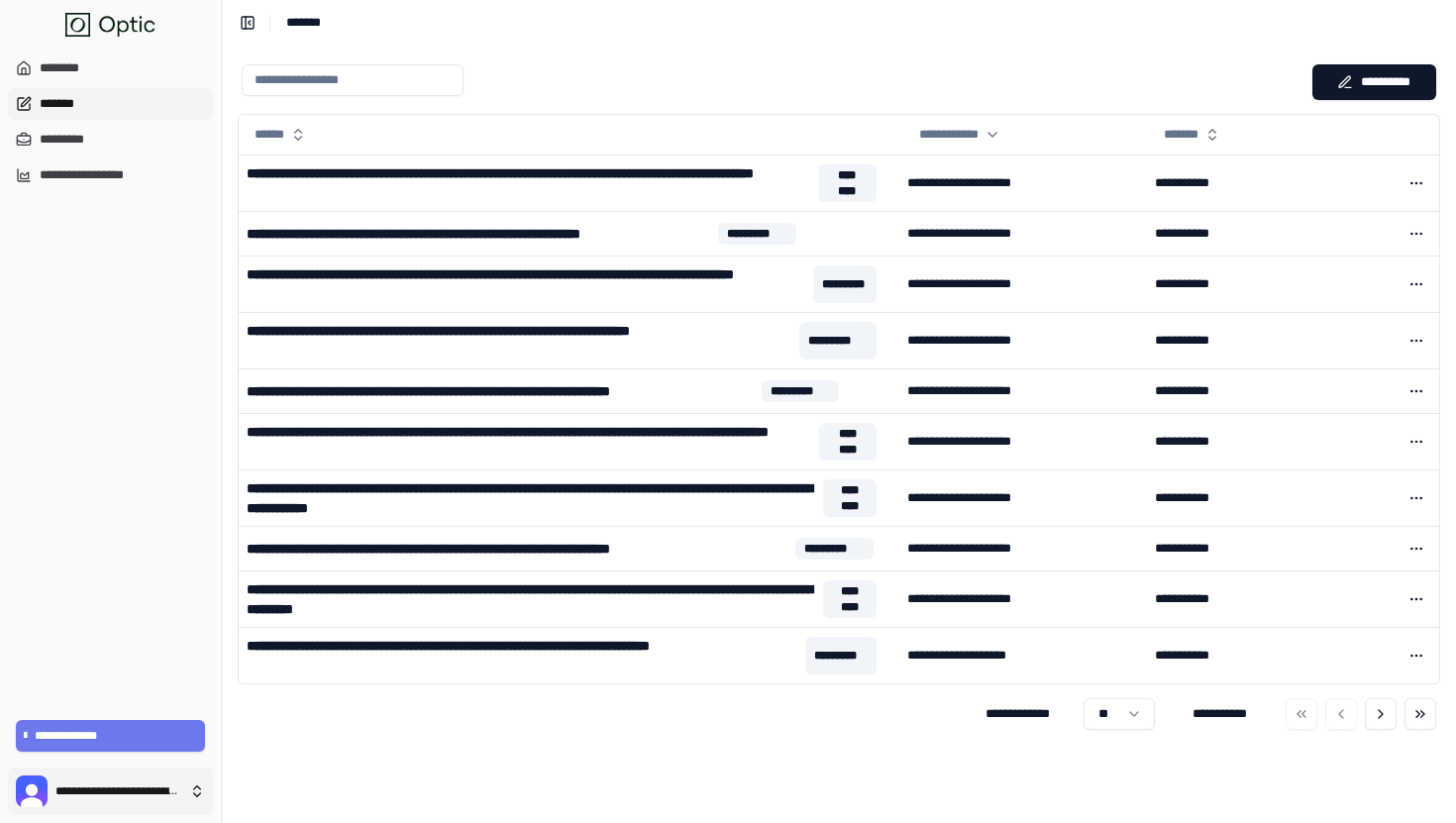 click on "**********" at bounding box center [728, 411] 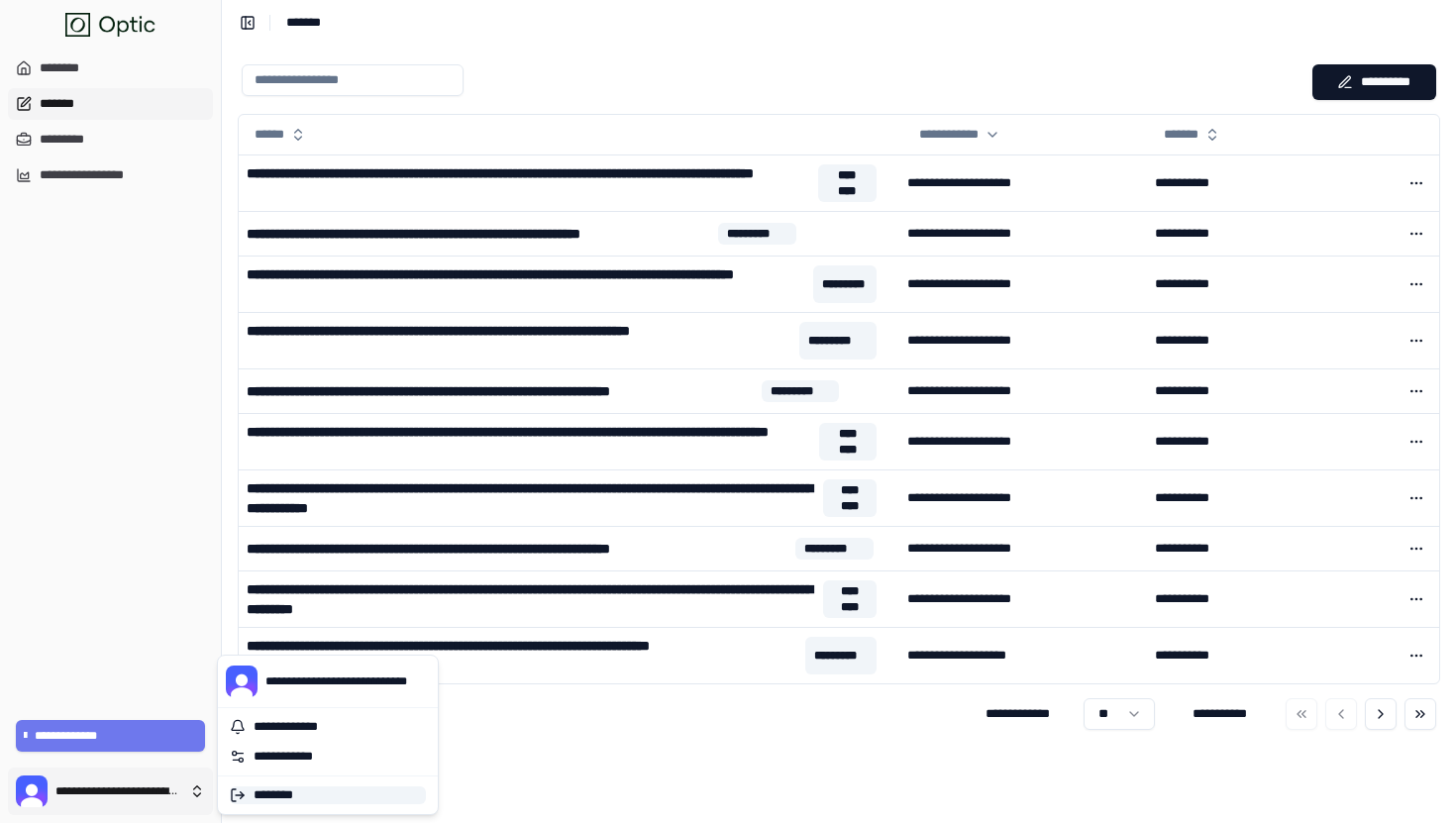 click on "********" at bounding box center [328, 795] 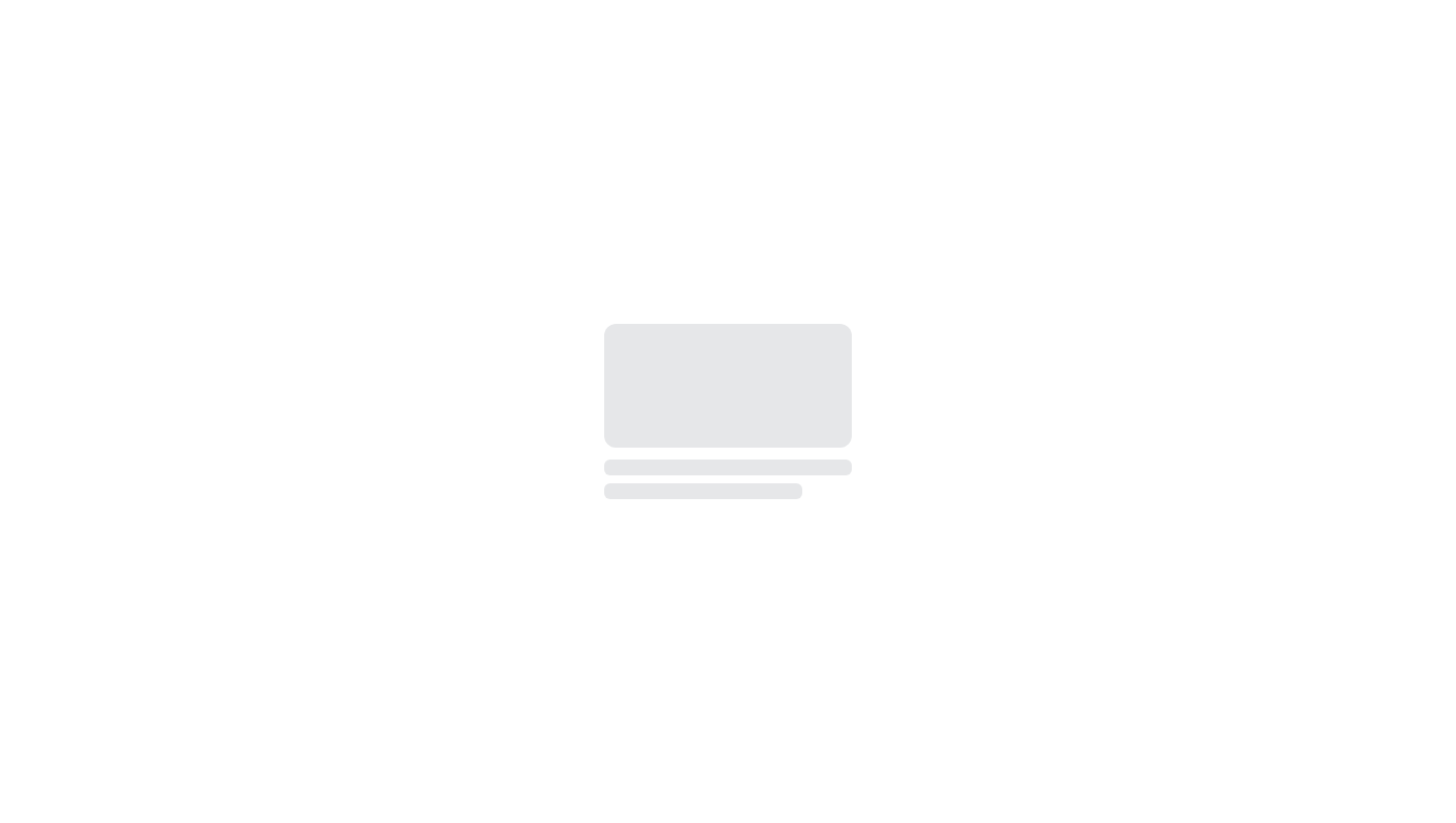 scroll, scrollTop: 0, scrollLeft: 0, axis: both 